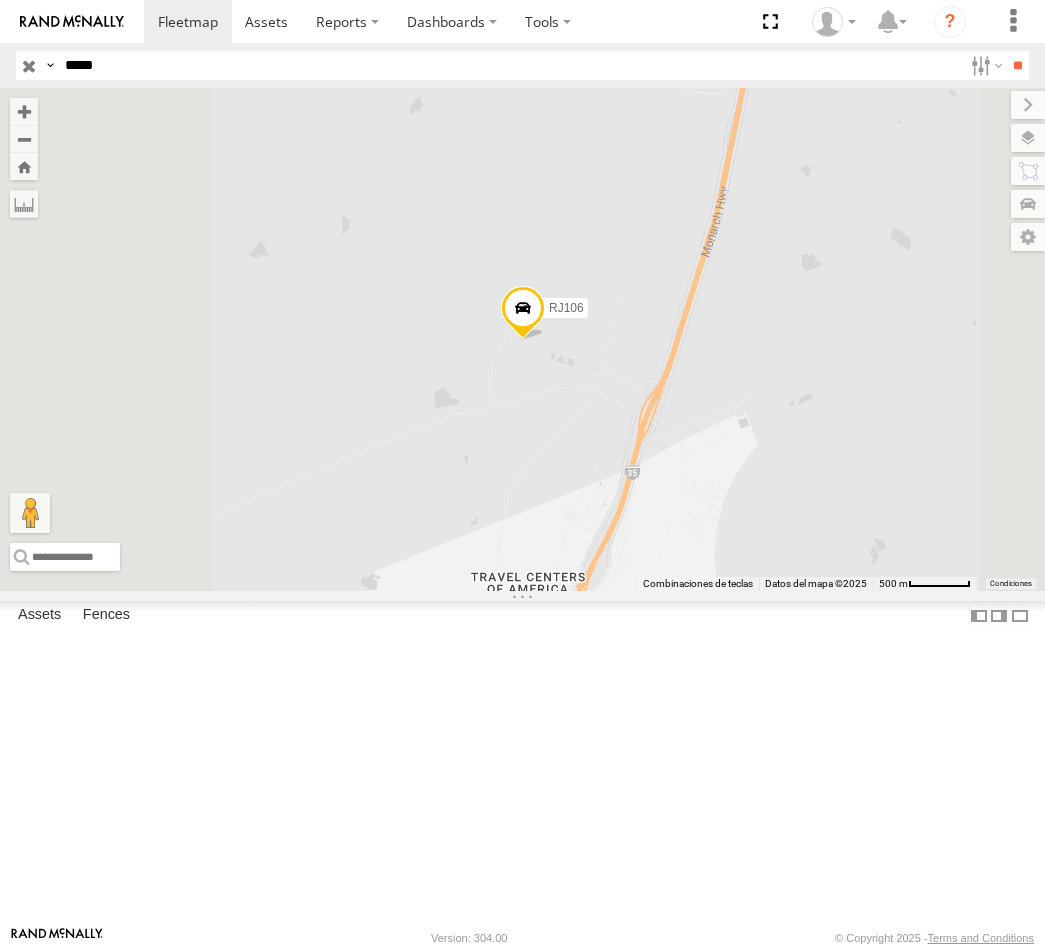 scroll, scrollTop: 0, scrollLeft: 0, axis: both 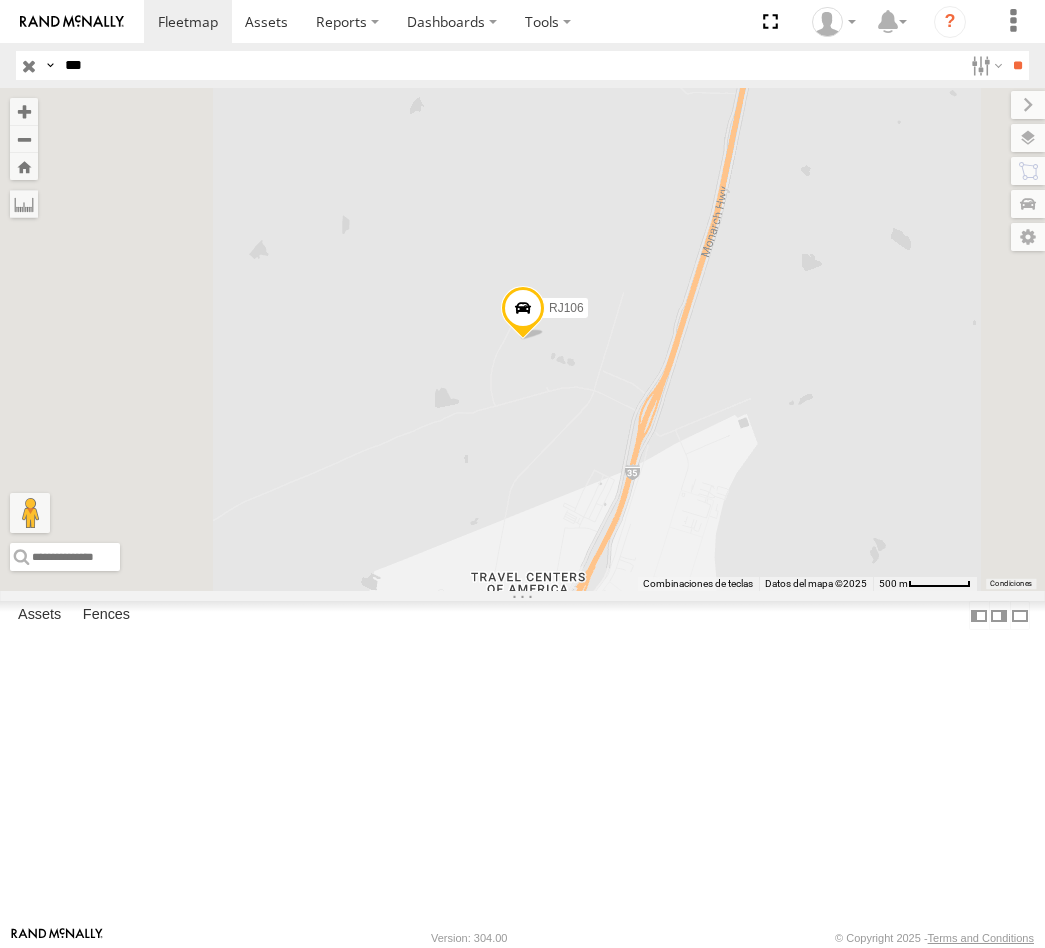 type on "***" 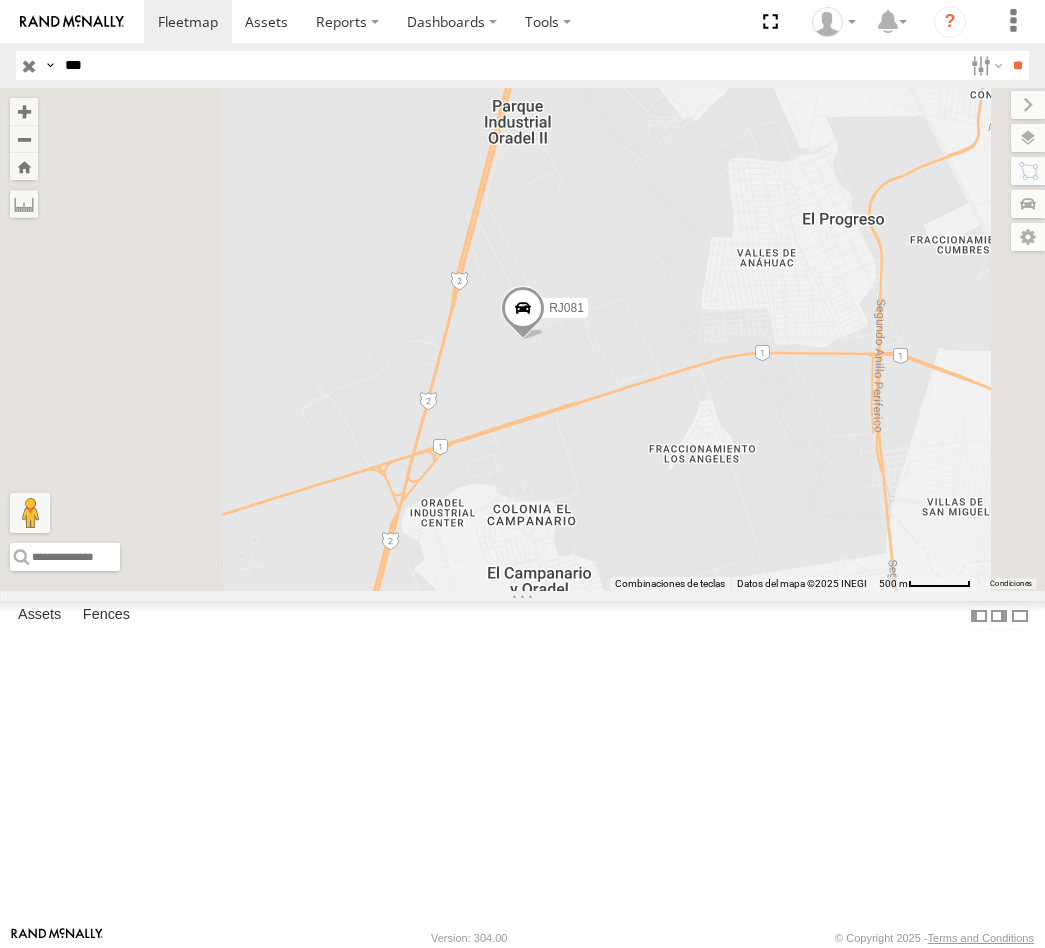 click at bounding box center (0, 0) 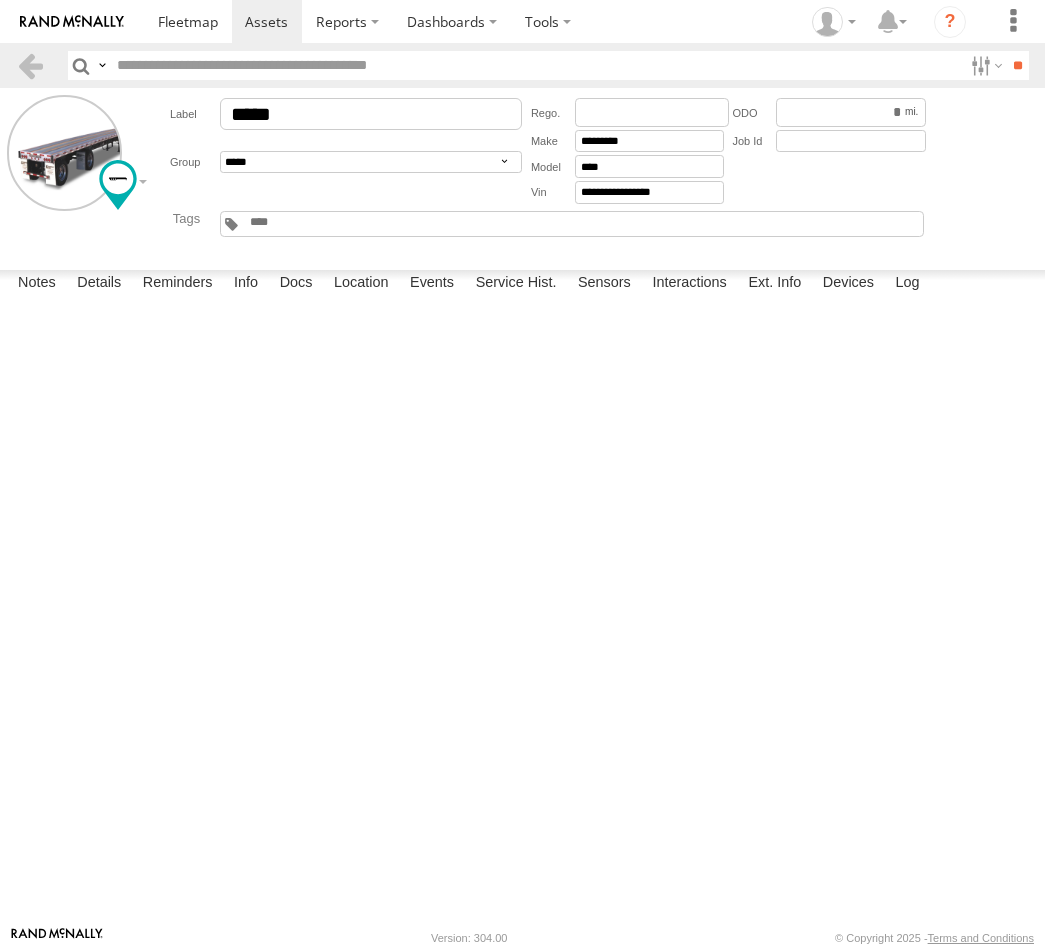 click on "**********" at bounding box center (346, 150) 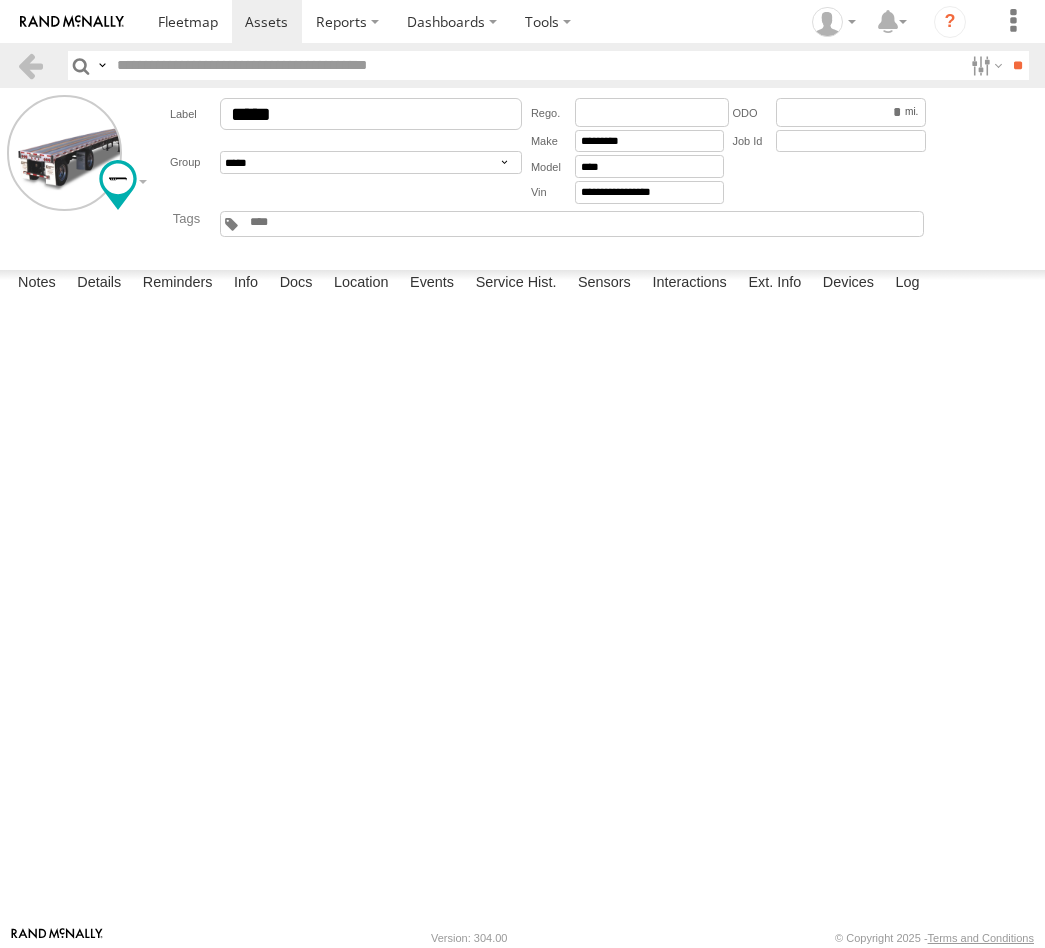 scroll, scrollTop: 0, scrollLeft: 0, axis: both 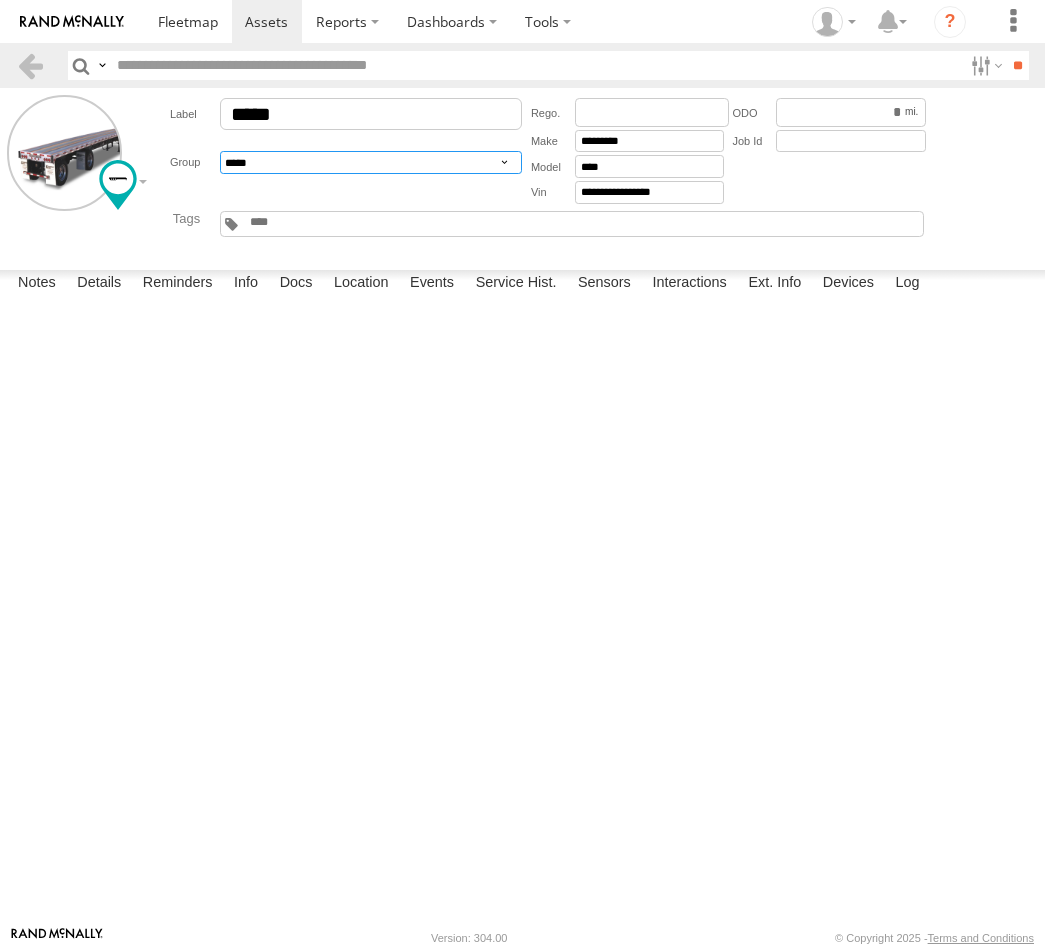click on "**********" at bounding box center (371, 162) 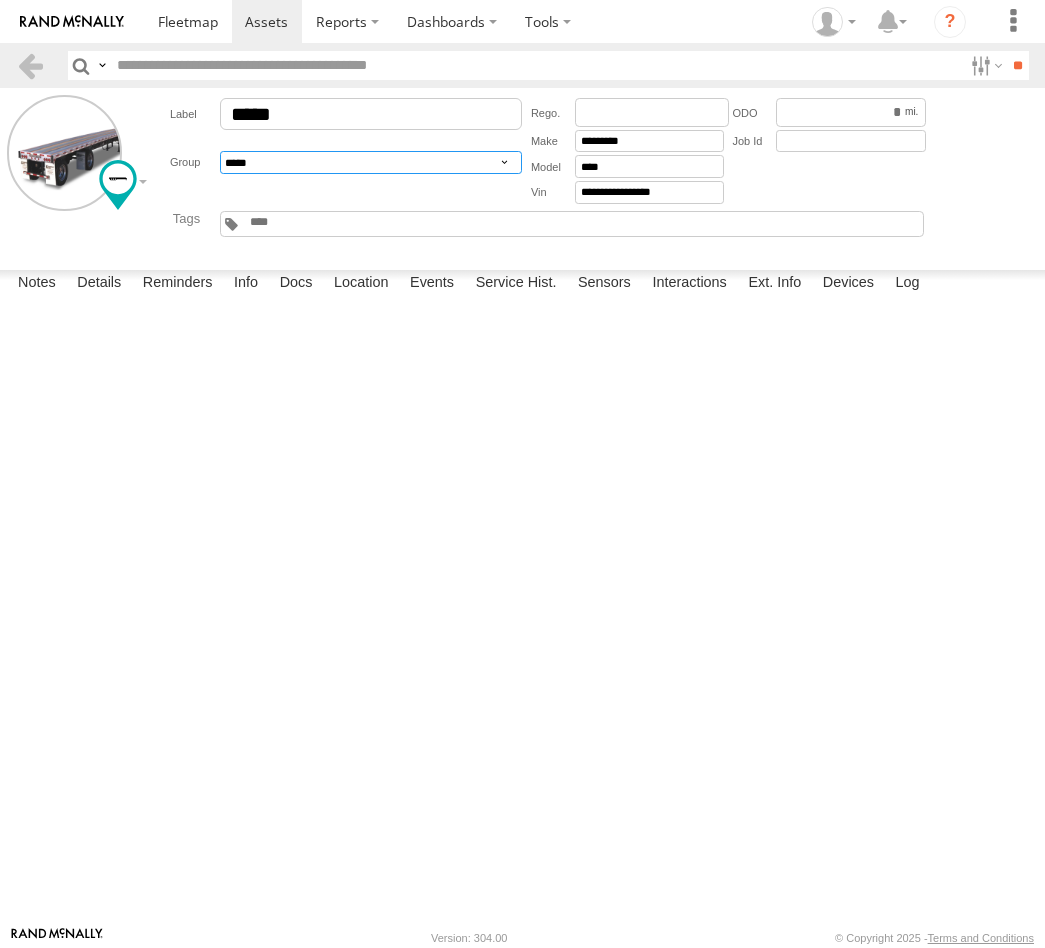 select on "*****" 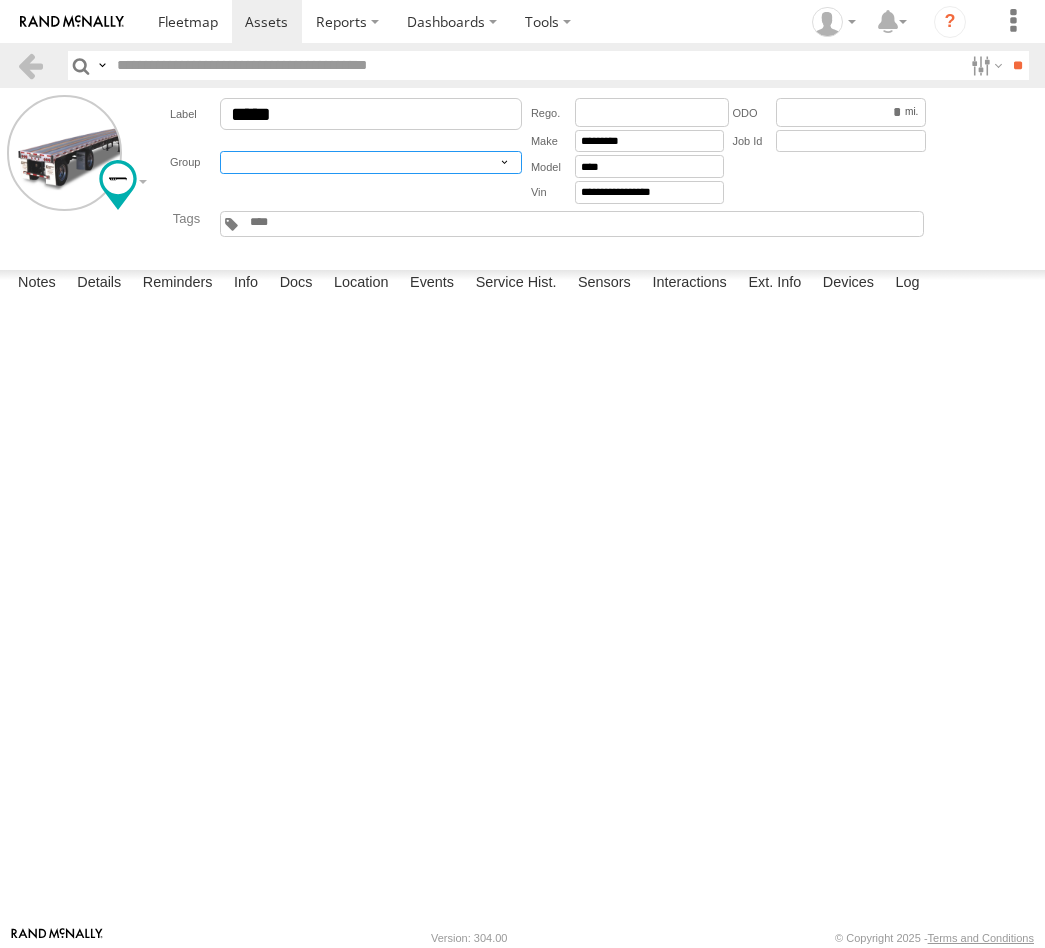 click on "**********" at bounding box center (371, 162) 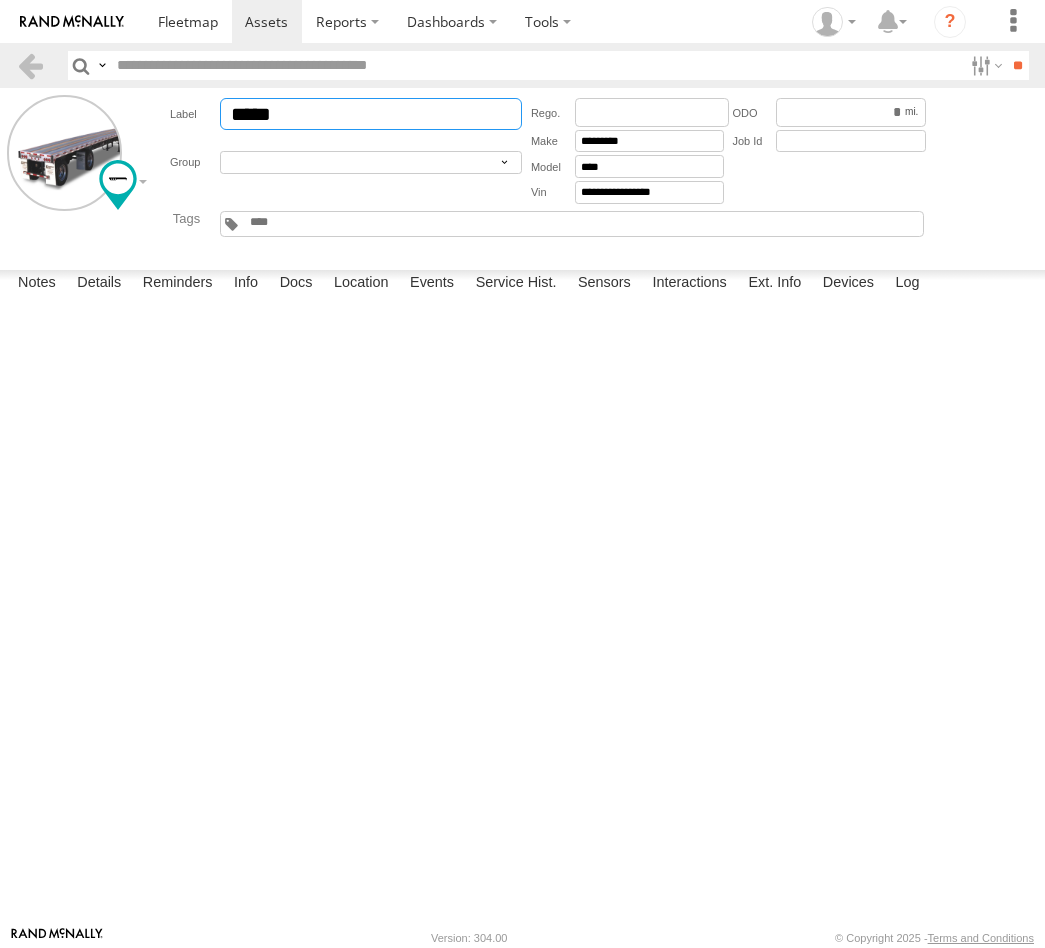 drag, startPoint x: 295, startPoint y: 122, endPoint x: 176, endPoint y: 119, distance: 119.03781 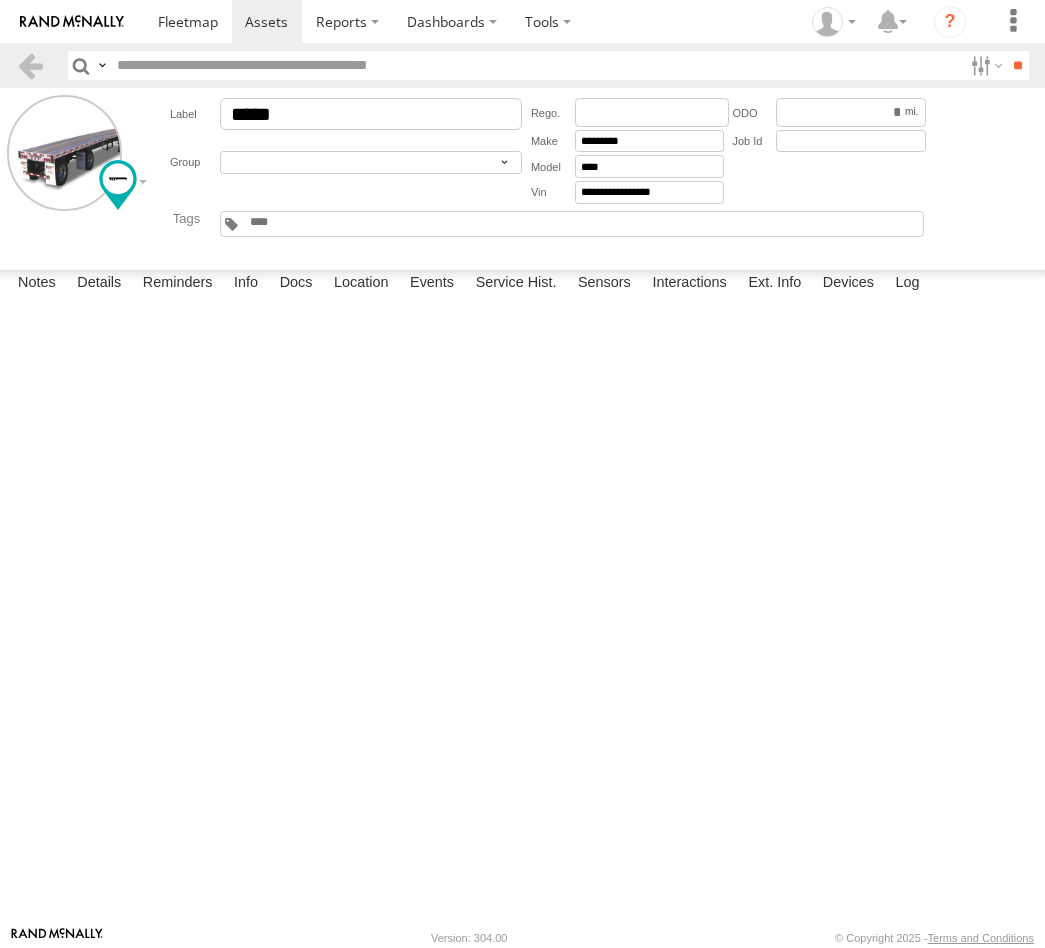 click at bounding box center (0, 0) 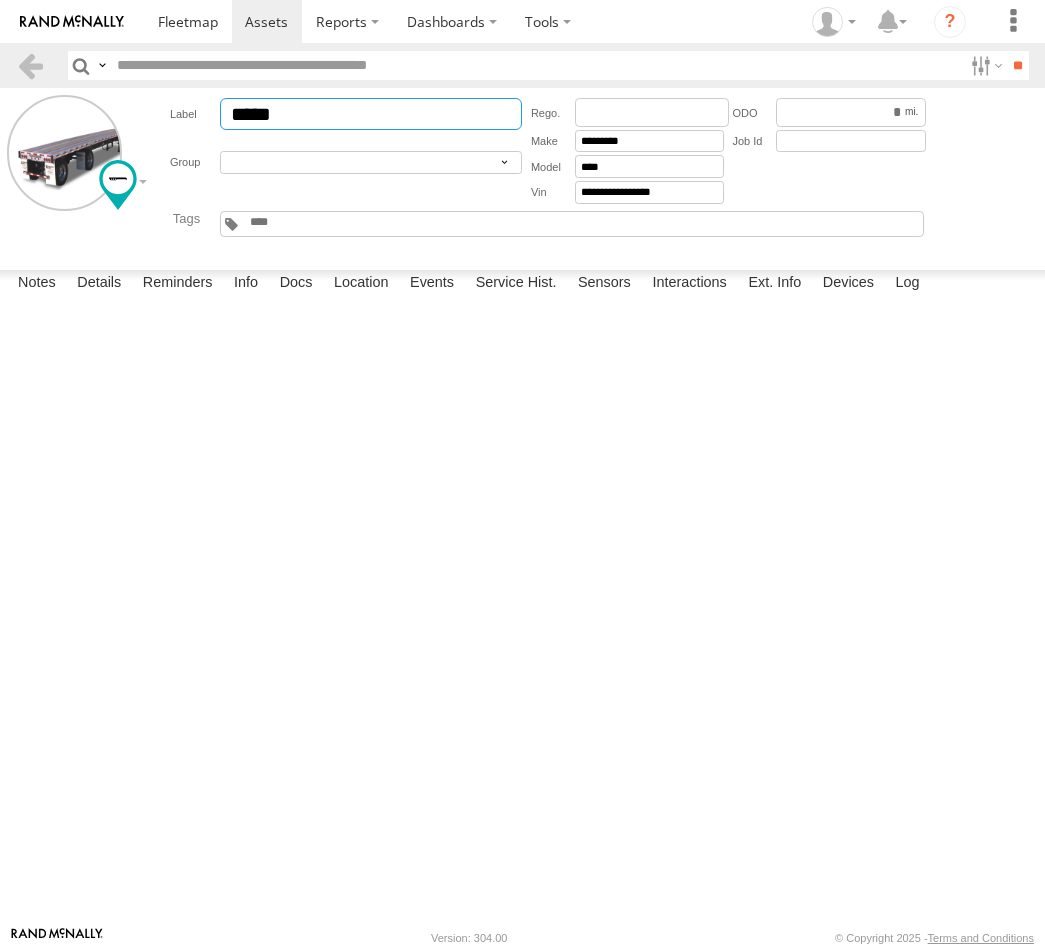 click on "*****" at bounding box center [371, 114] 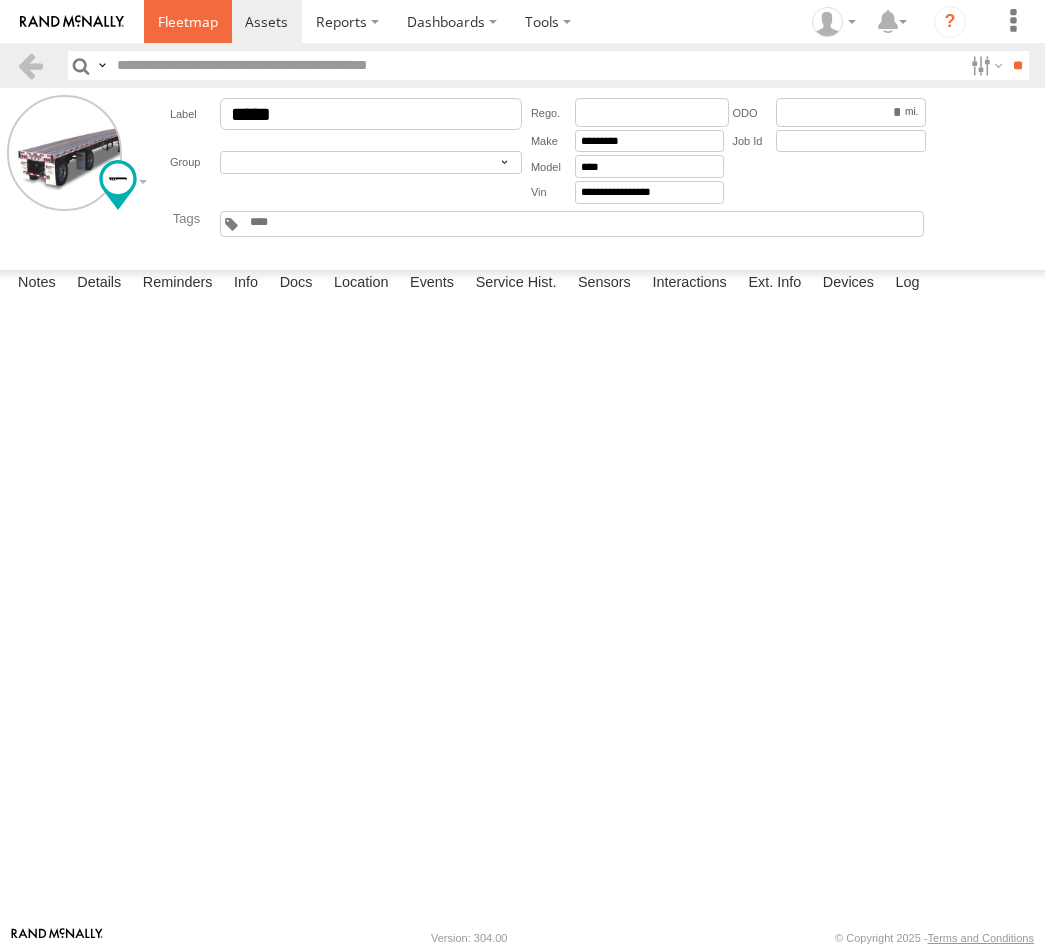 click at bounding box center [188, 21] 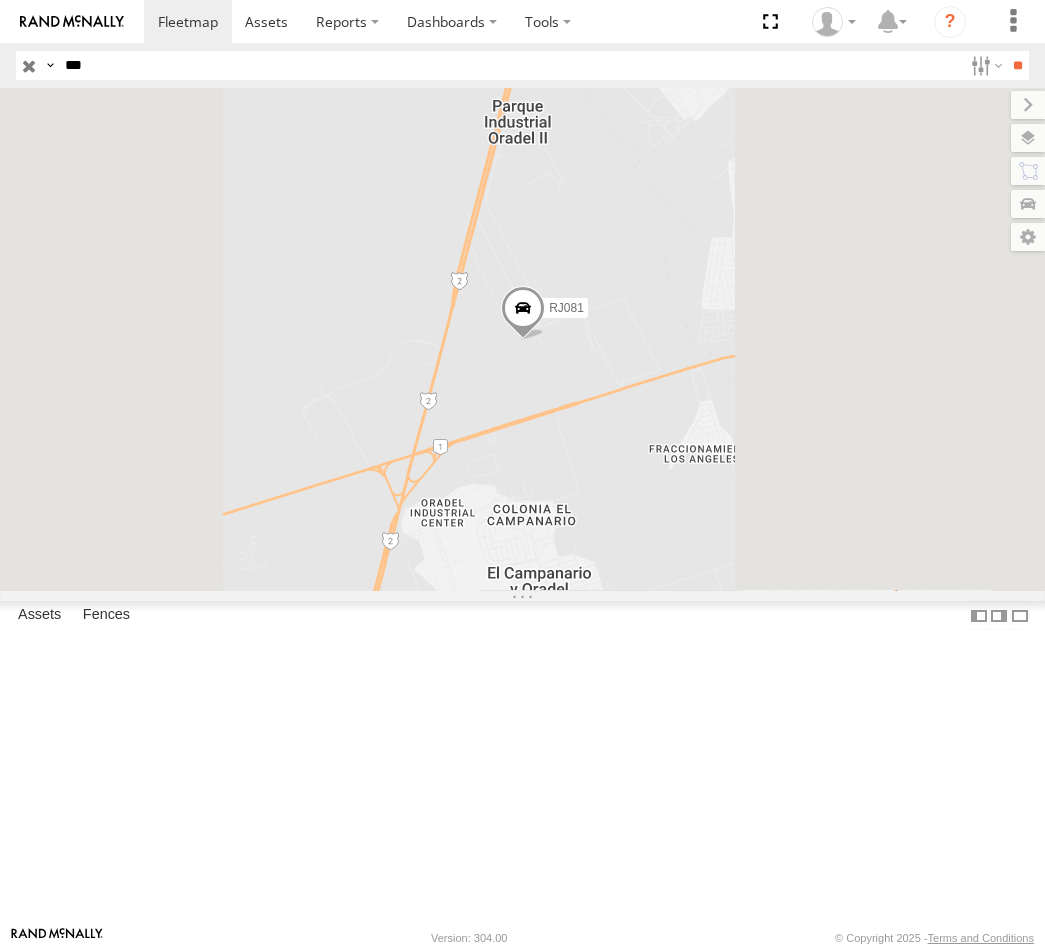 scroll, scrollTop: 0, scrollLeft: 0, axis: both 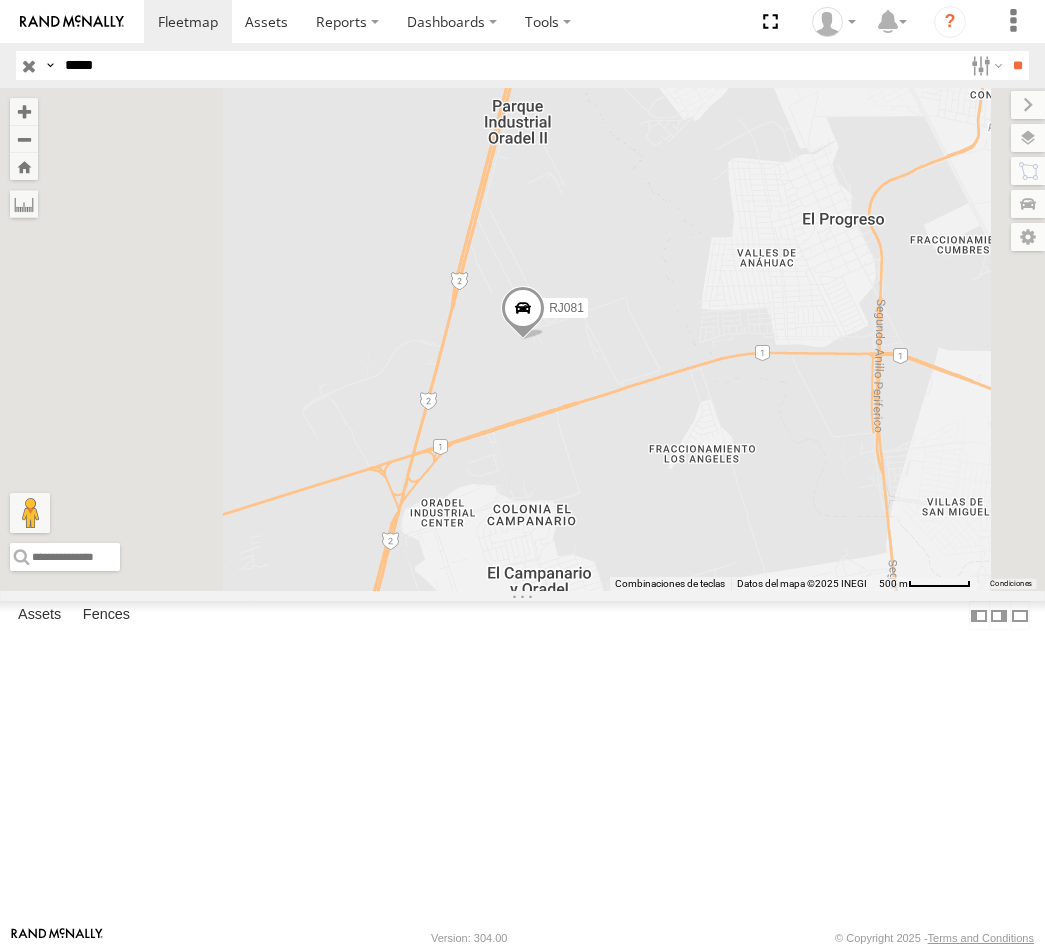 click on "**" at bounding box center (1017, 65) 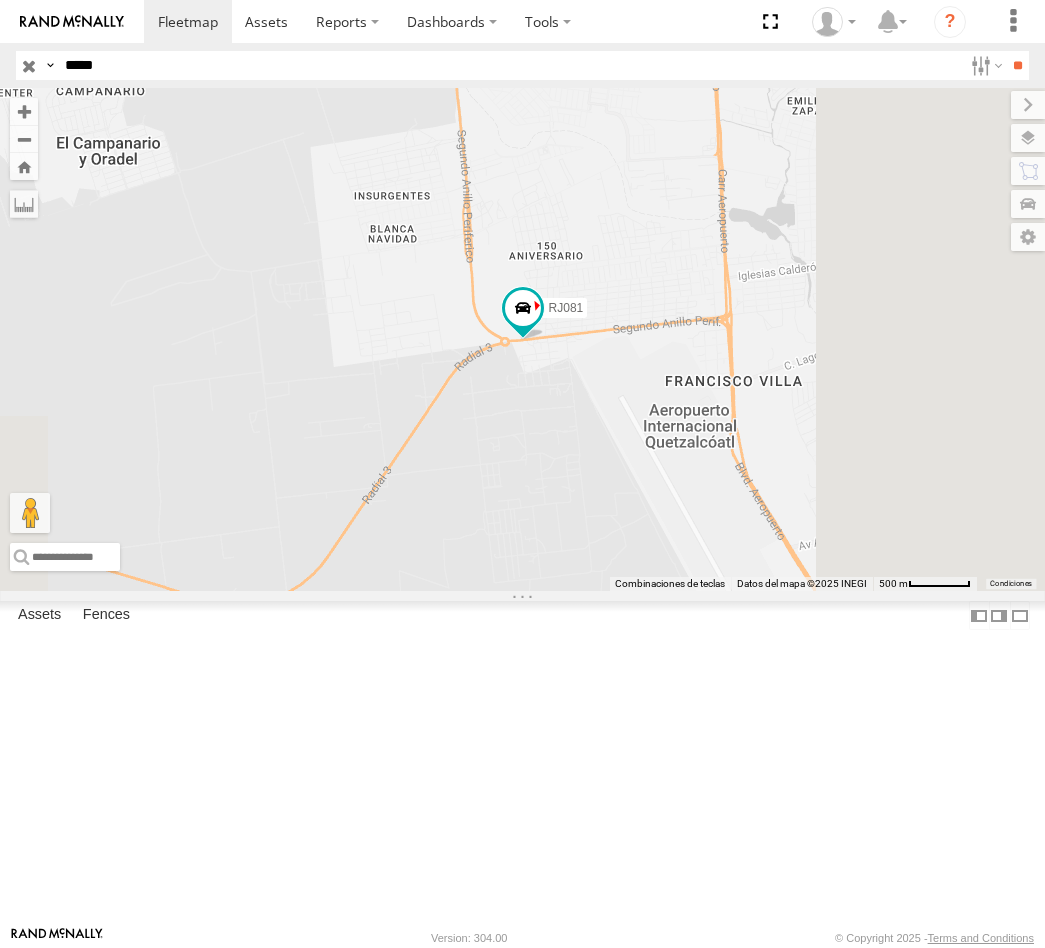 drag, startPoint x: 92, startPoint y: 63, endPoint x: -16, endPoint y: 70, distance: 108.226616 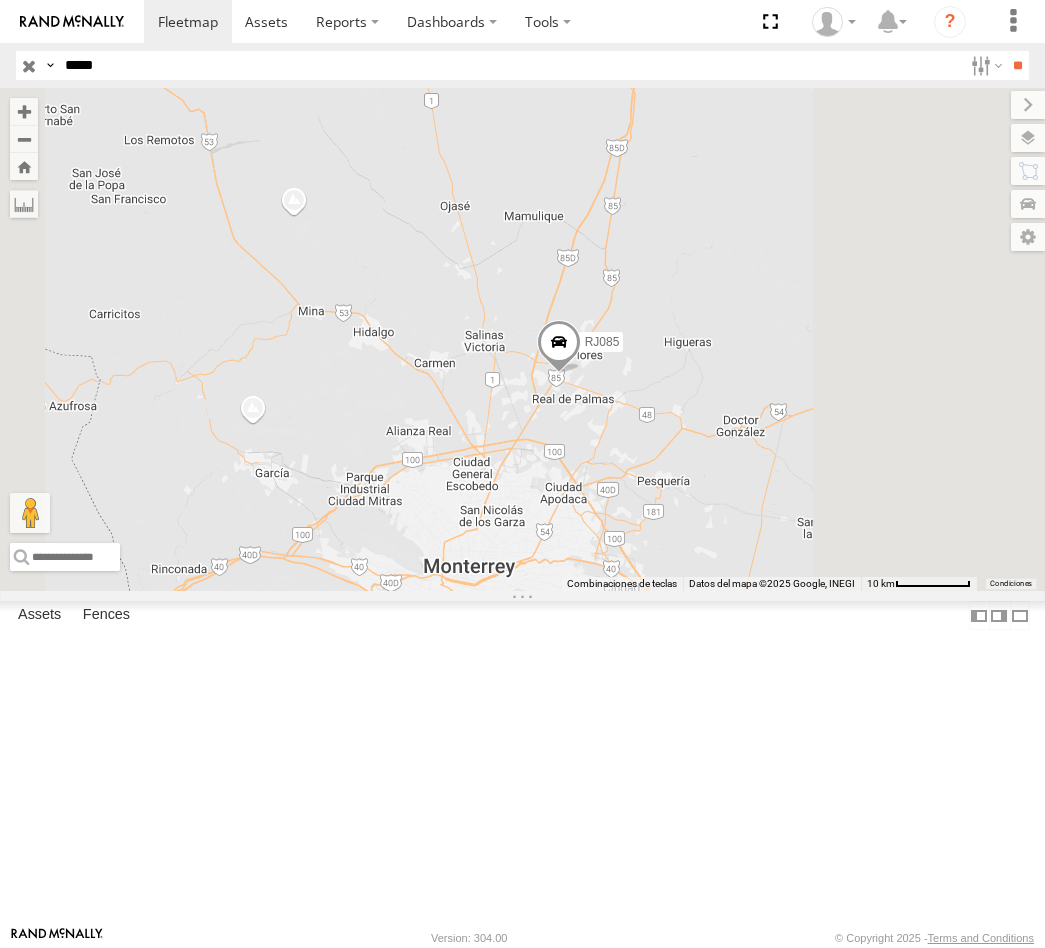 drag, startPoint x: 860, startPoint y: 600, endPoint x: 841, endPoint y: 579, distance: 28.319605 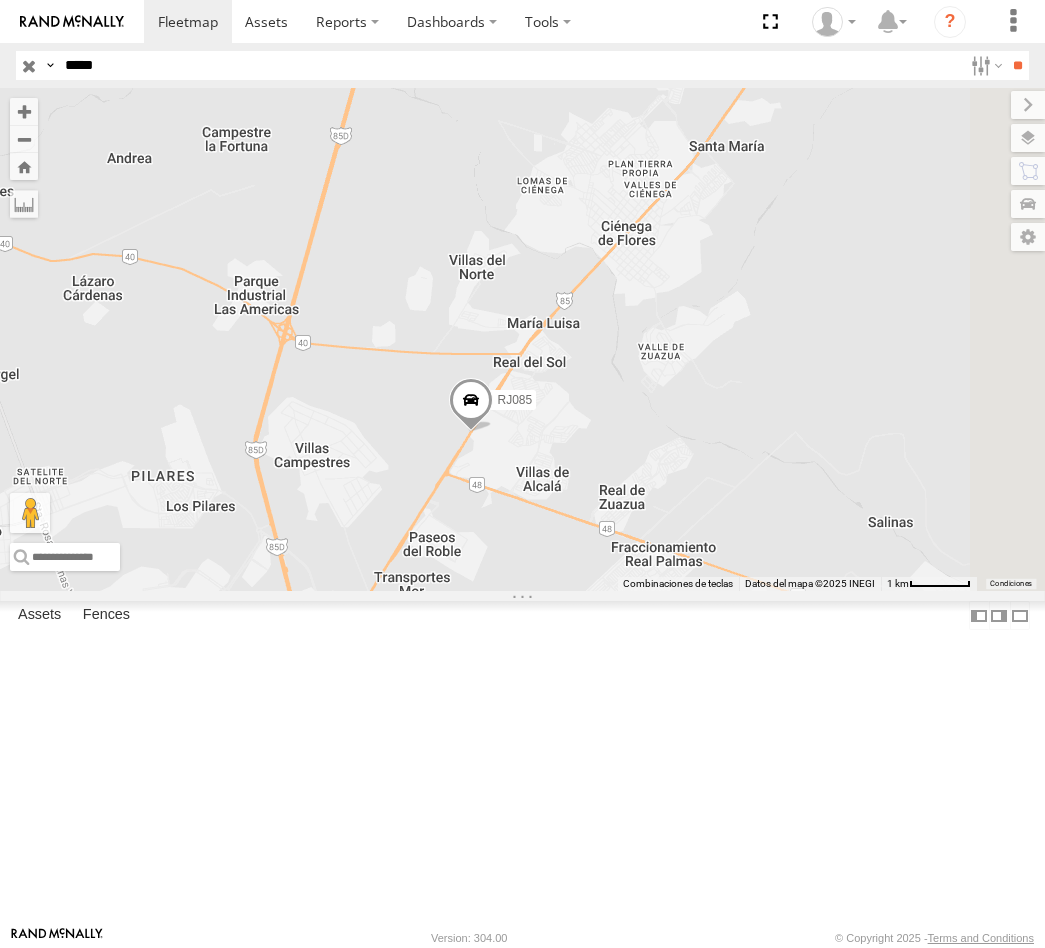 drag, startPoint x: 846, startPoint y: 587, endPoint x: 773, endPoint y: 651, distance: 97.082436 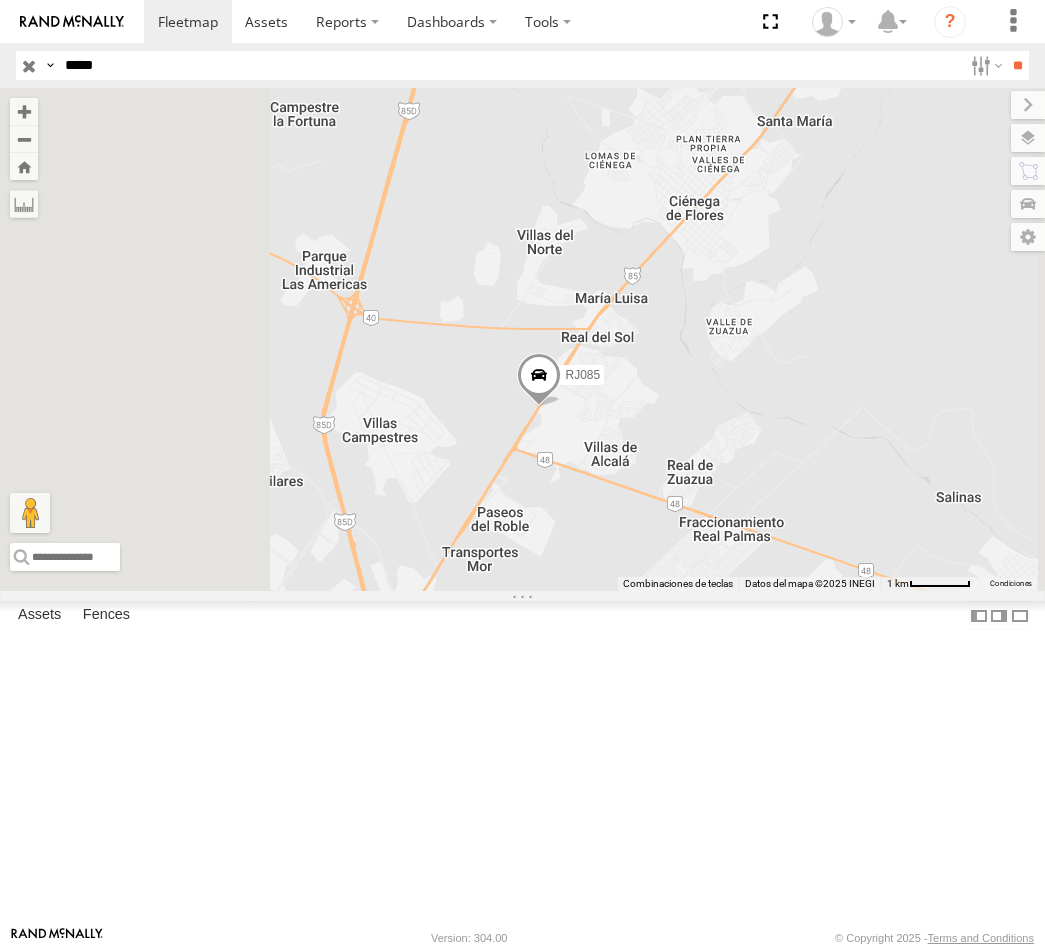 drag, startPoint x: 750, startPoint y: 627, endPoint x: 813, endPoint y: 574, distance: 82.32861 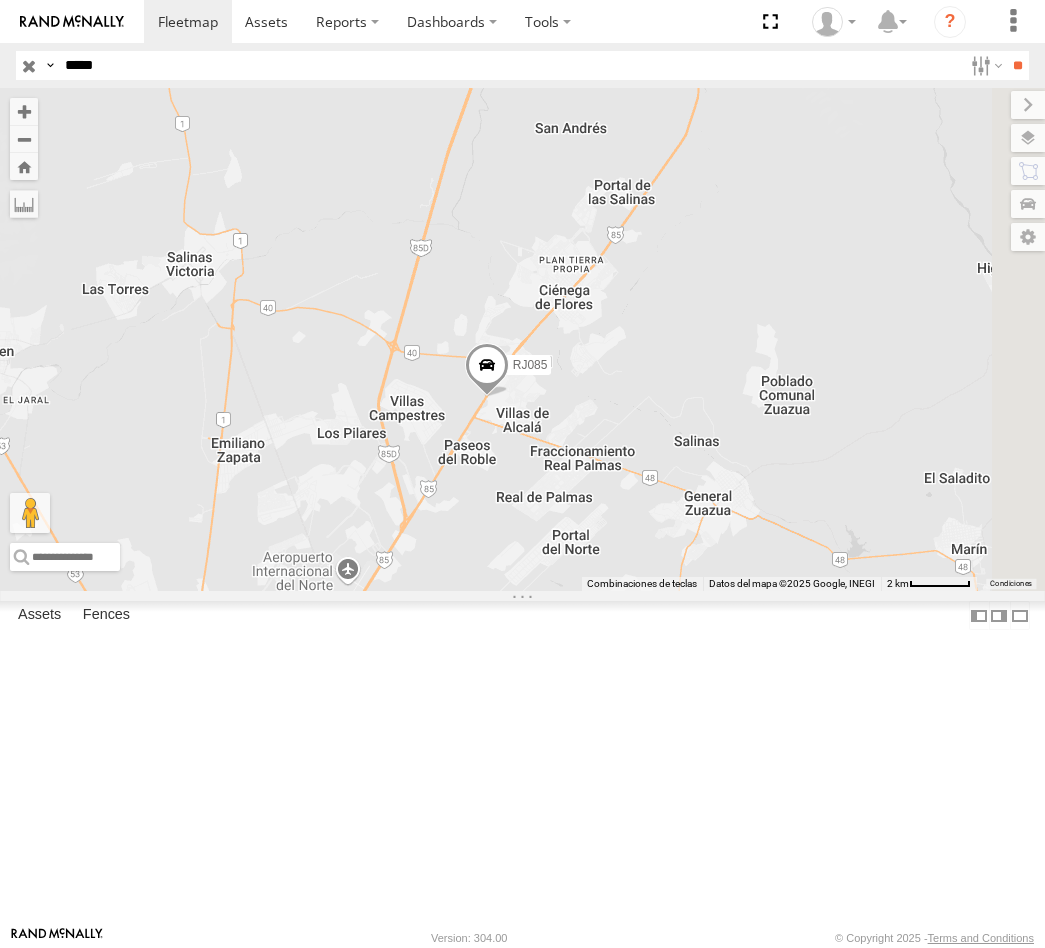 drag, startPoint x: 892, startPoint y: 479, endPoint x: 811, endPoint y: 510, distance: 86.72946 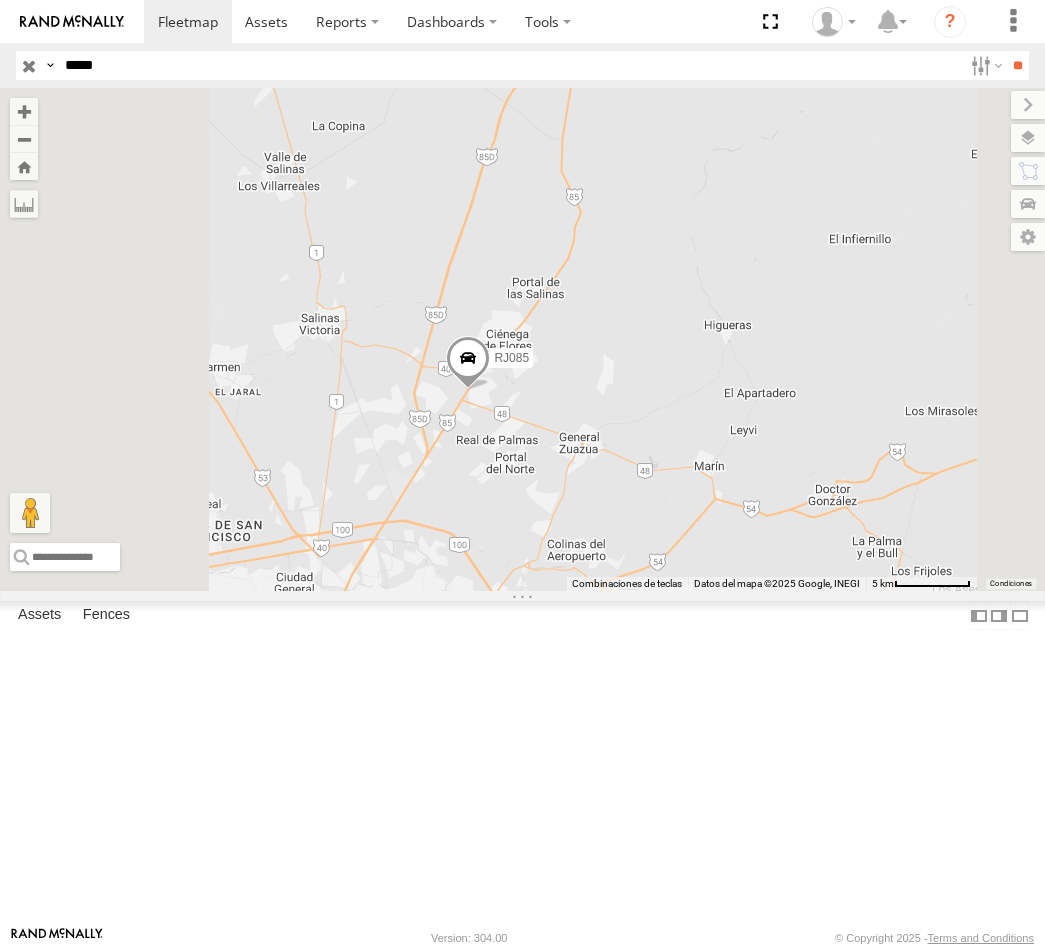 drag, startPoint x: 651, startPoint y: 535, endPoint x: 747, endPoint y: 500, distance: 102.18121 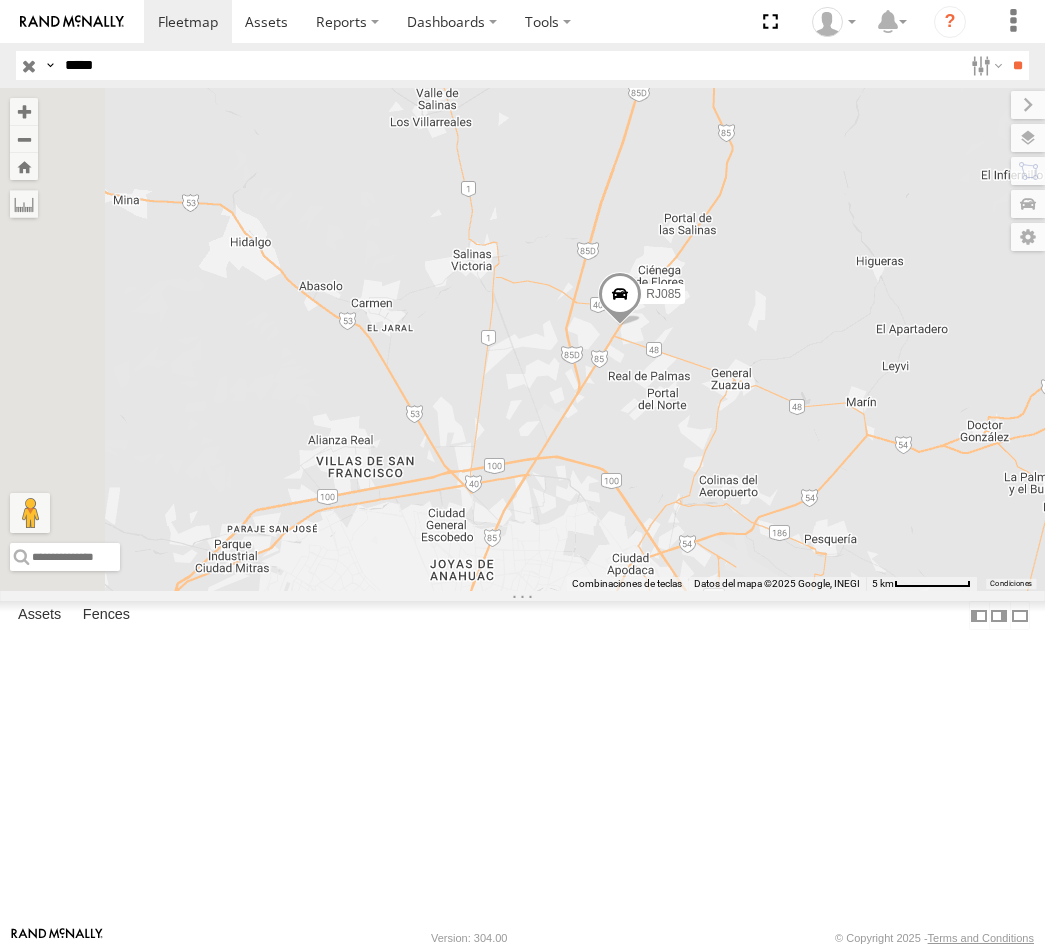 drag, startPoint x: 827, startPoint y: 477, endPoint x: 752, endPoint y: 491, distance: 76.29548 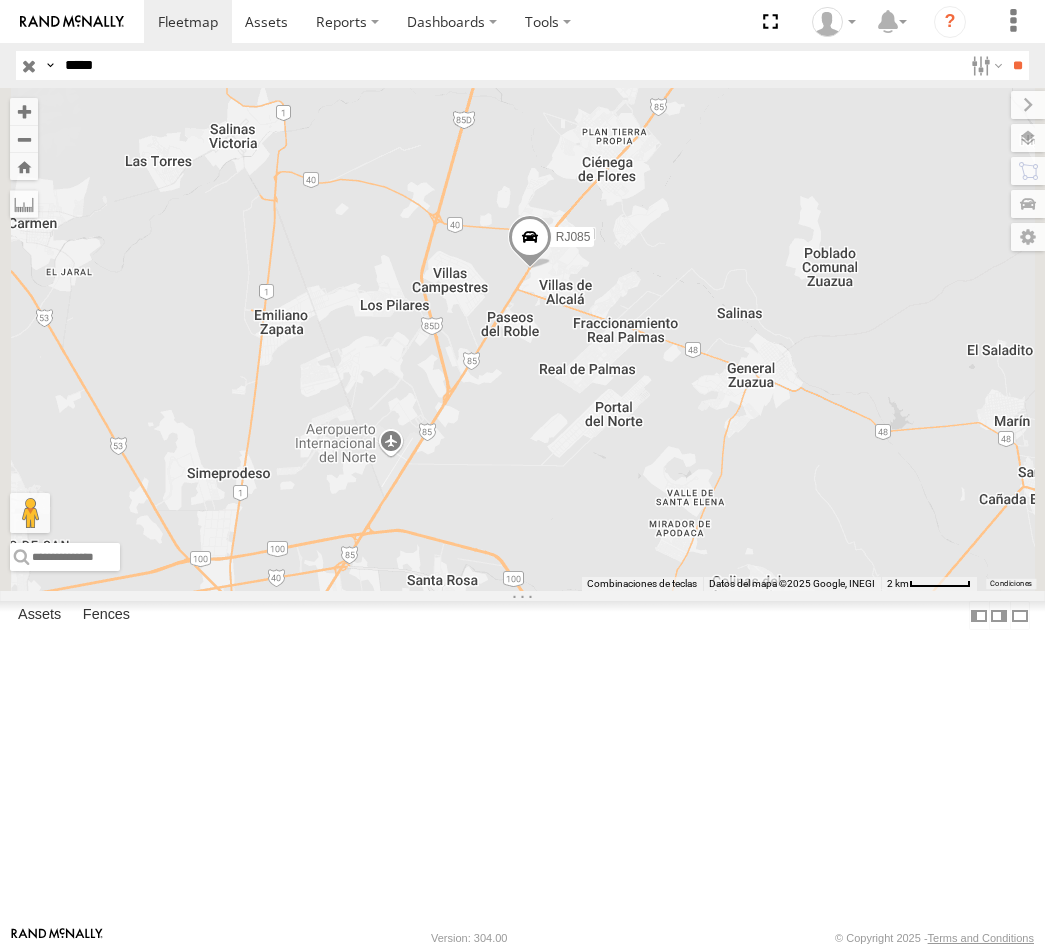 drag, startPoint x: 728, startPoint y: 451, endPoint x: 779, endPoint y: 503, distance: 72.835434 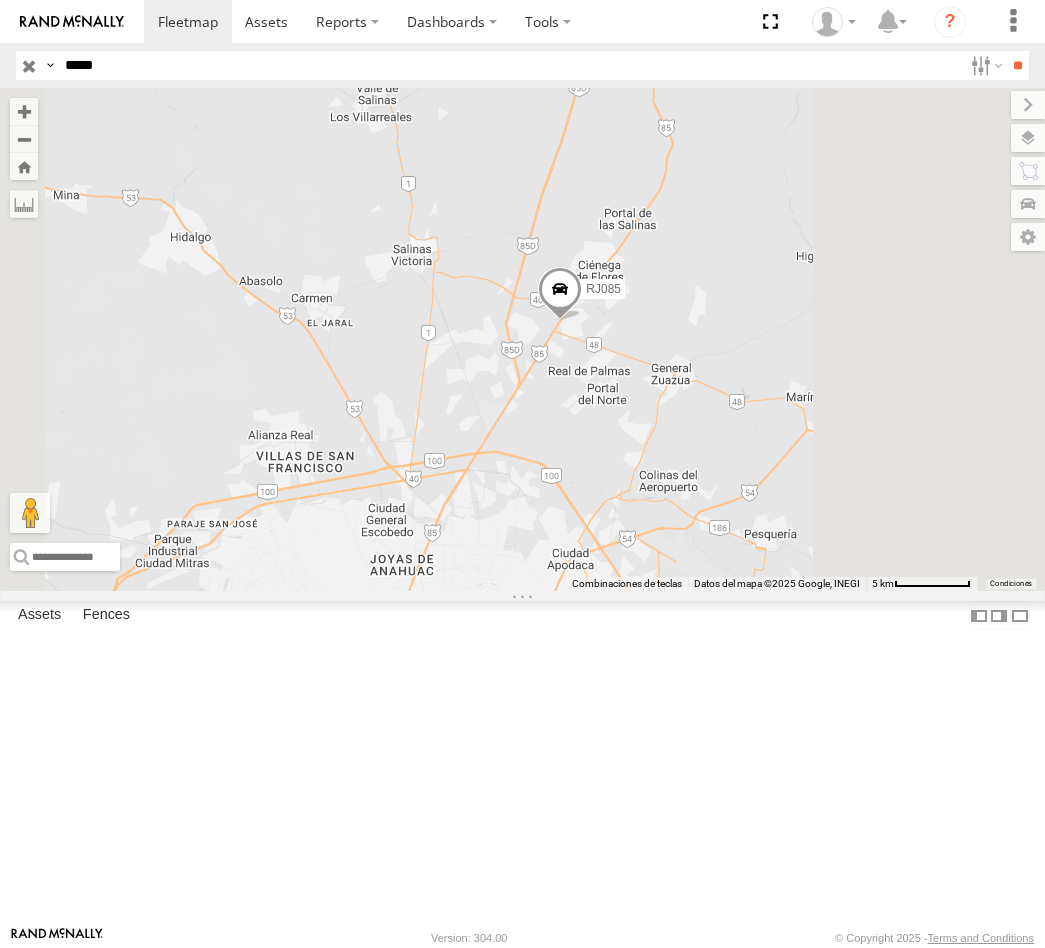 drag, startPoint x: 954, startPoint y: 514, endPoint x: 864, endPoint y: 514, distance: 90 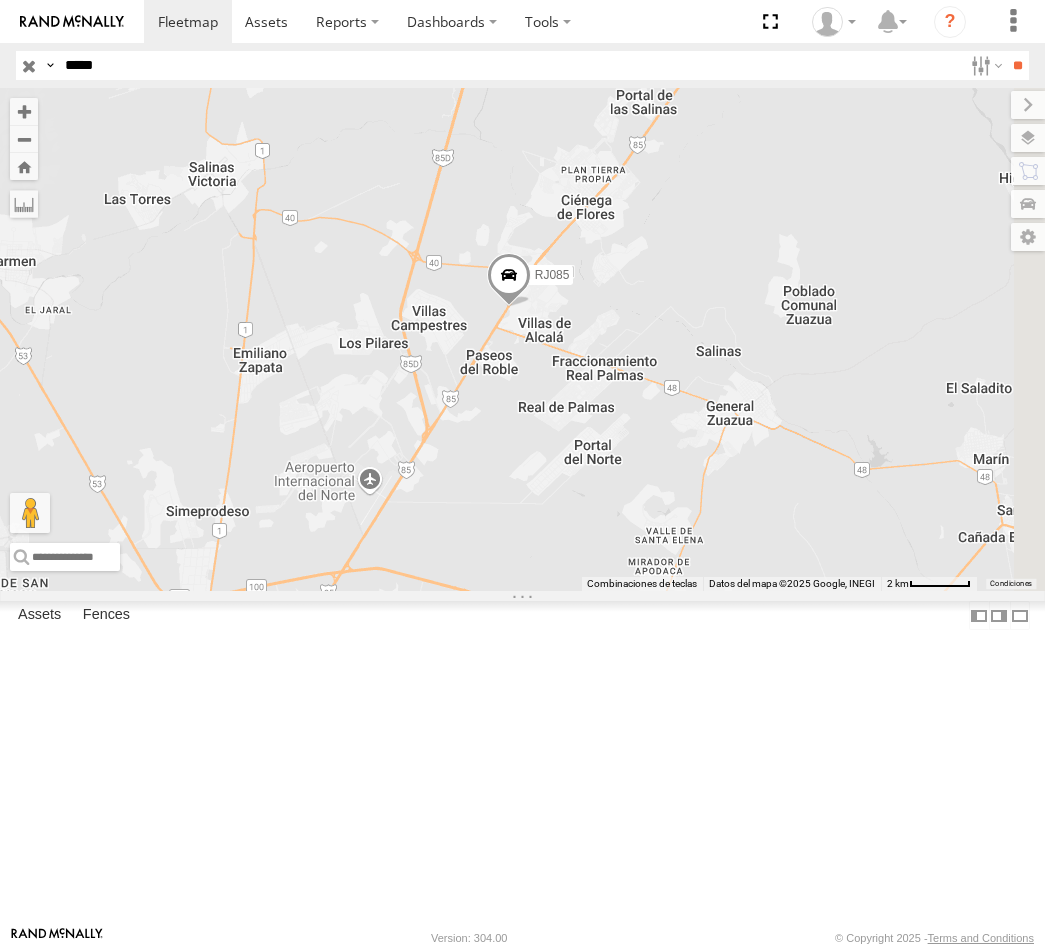 drag, startPoint x: 874, startPoint y: 461, endPoint x: 794, endPoint y: 465, distance: 80.09994 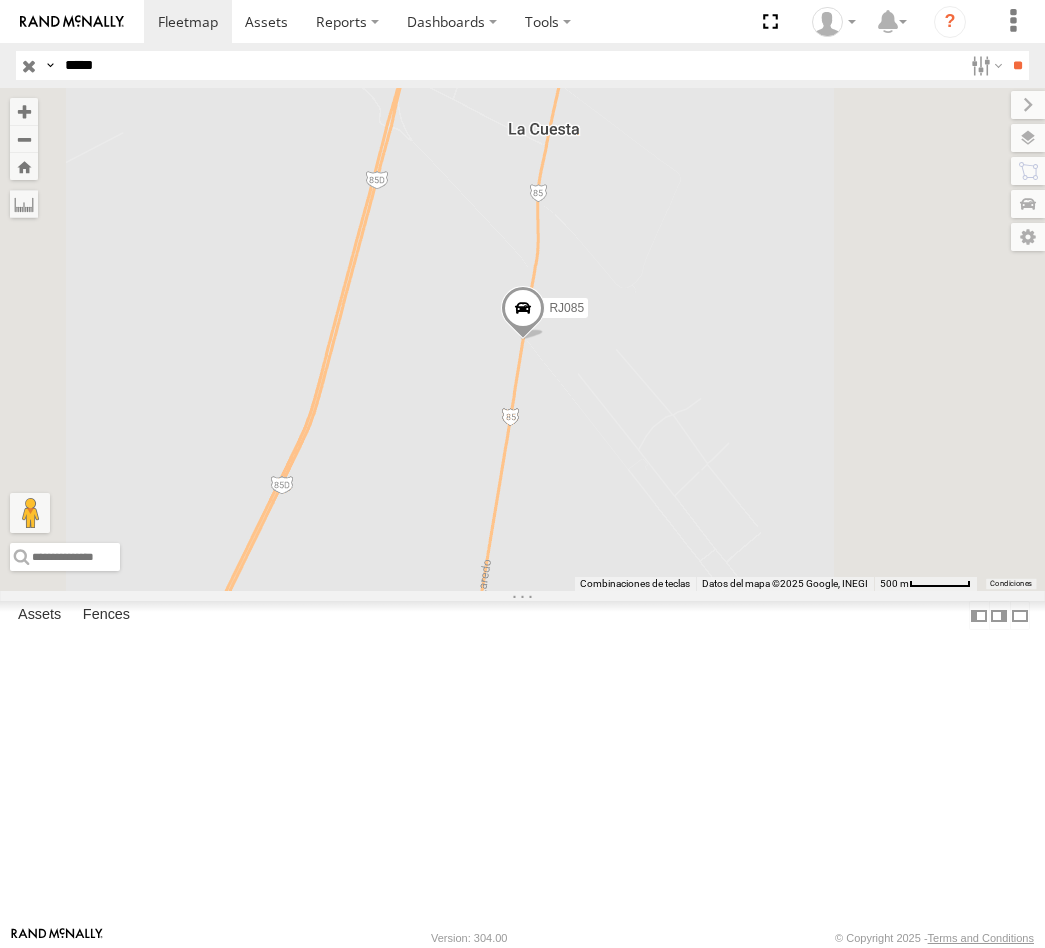 click on "*****" at bounding box center (509, 65) 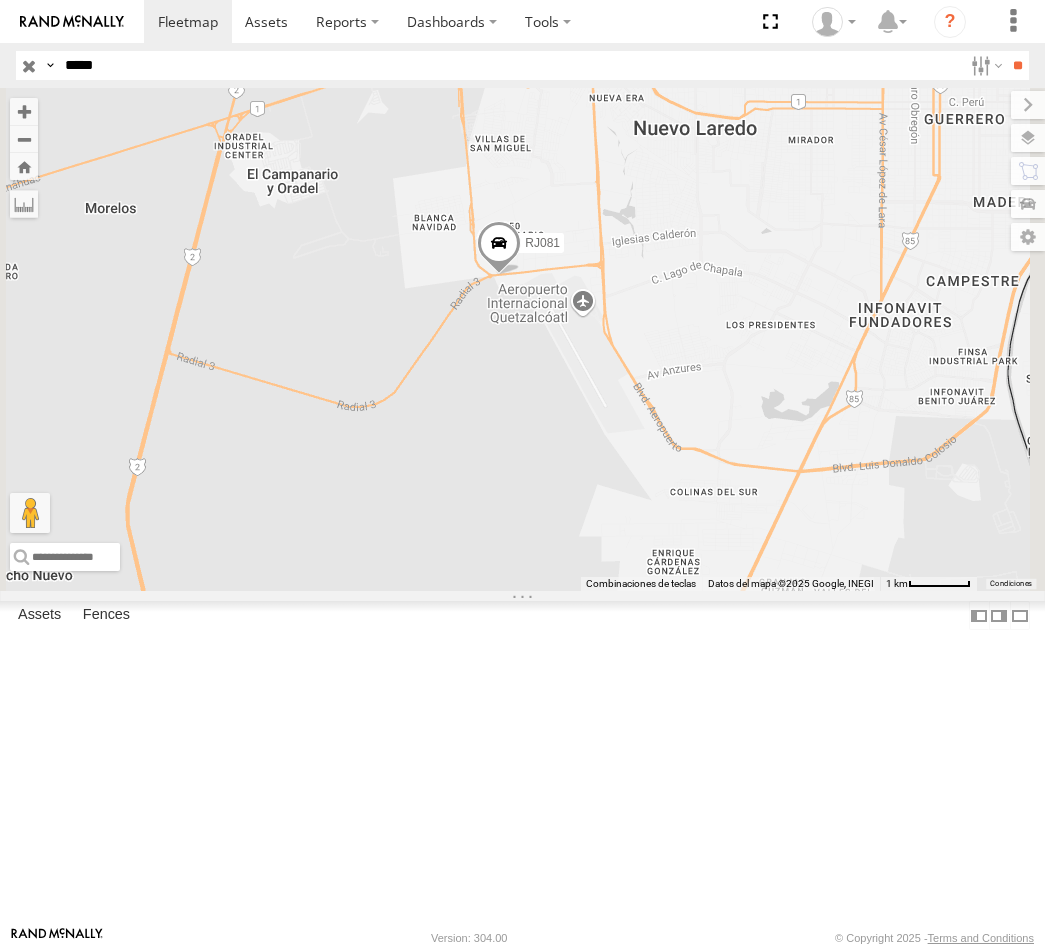 drag, startPoint x: 818, startPoint y: 419, endPoint x: 886, endPoint y: 418, distance: 68.007355 